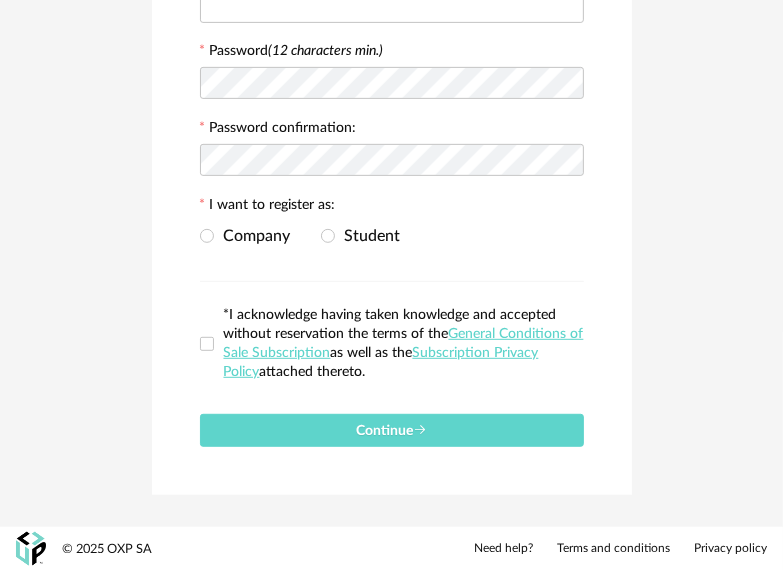 scroll, scrollTop: 0, scrollLeft: 0, axis: both 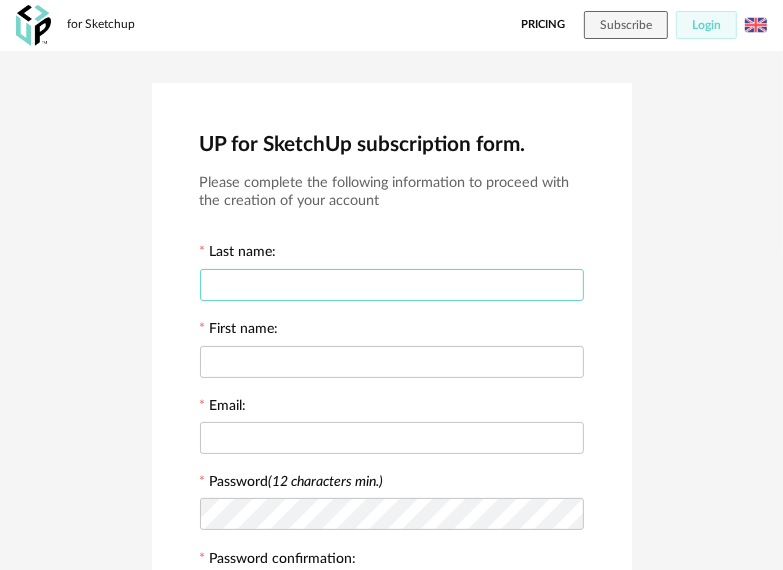 click at bounding box center [392, 285] 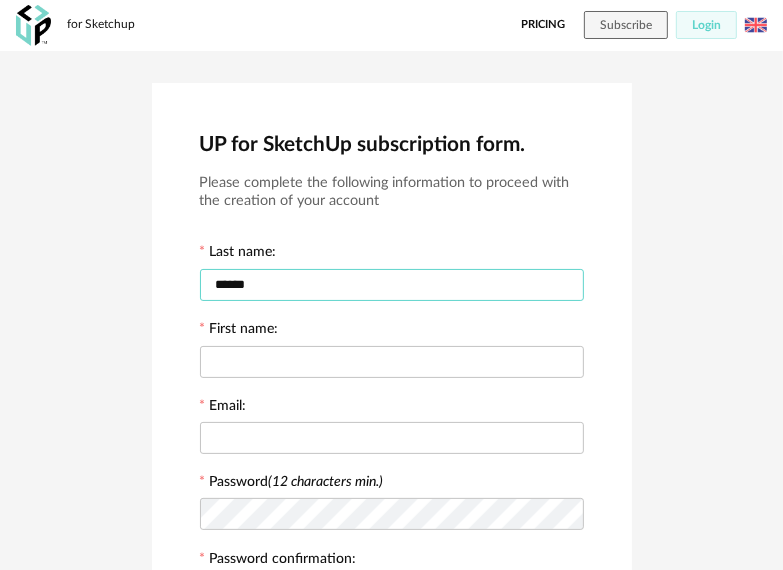 type on "******" 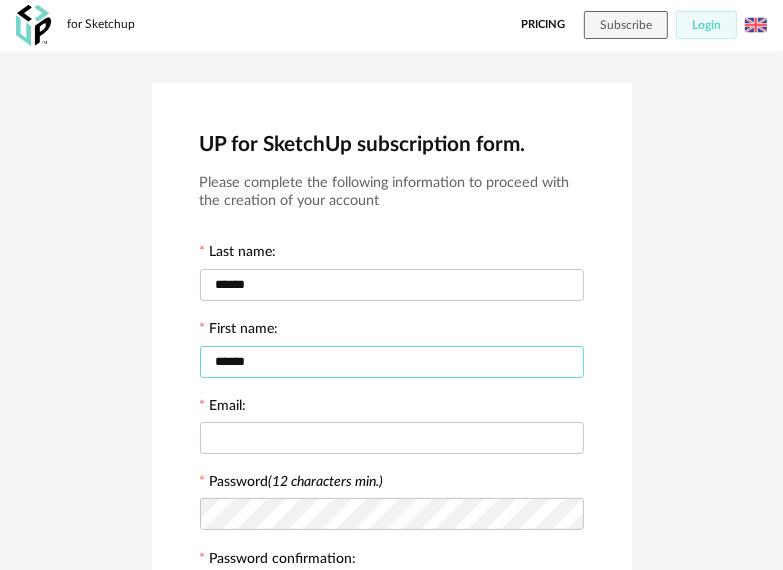 type on "******" 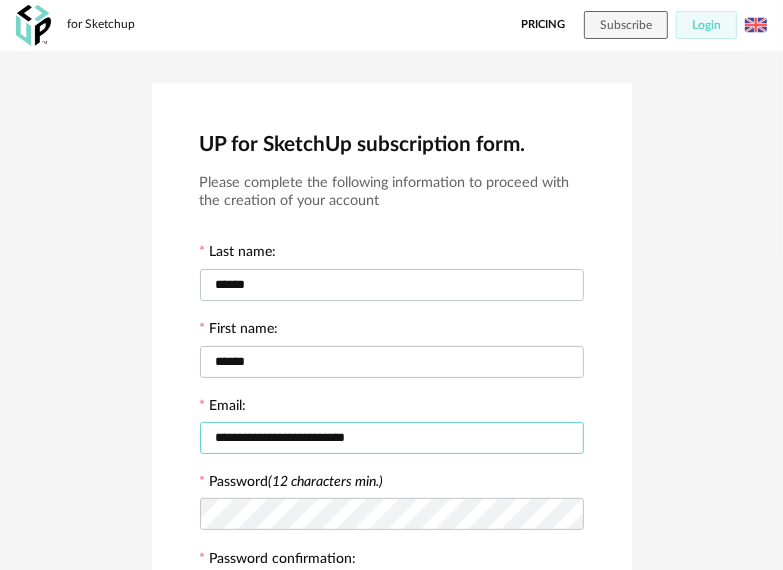 type on "**********" 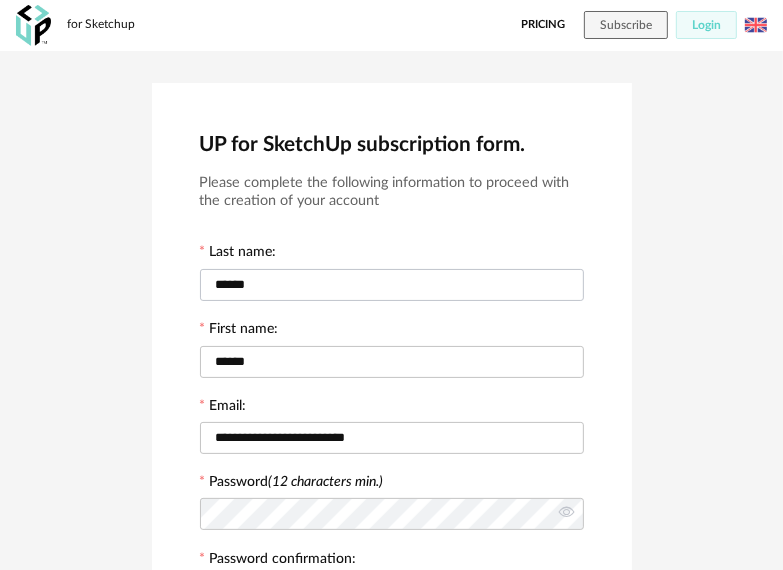 scroll, scrollTop: 305, scrollLeft: 0, axis: vertical 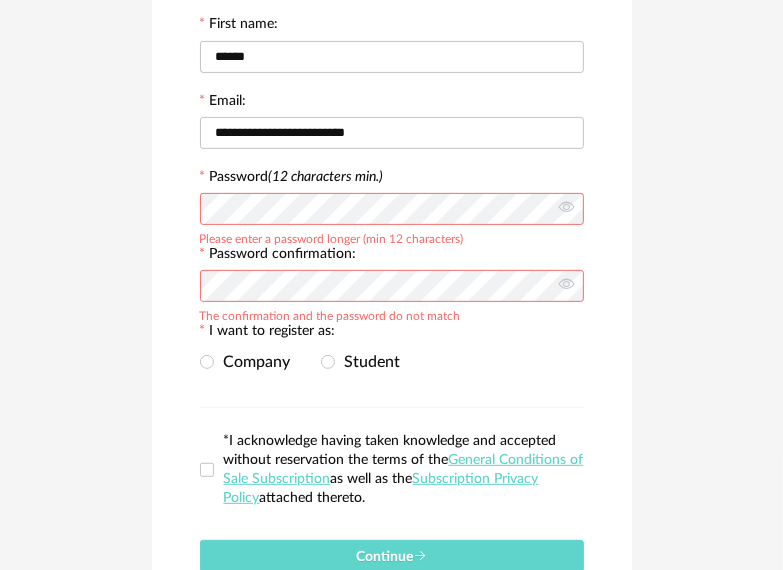 click on "UP for SketchUp subscription form.   Please complete the following information to proceed with the creation of your account   Last name: [LAST]   First name: [FIRST]   Email: [EMAIL]   Password  (12 characters min.)
Please enter a password longer (min 12 characters)
Password confirmation:
The confirmation and the password do not match
I want to register as: Company   Student       *I acknowledge having taken knowledge and accepted without reservation the terms of the  General Conditions of Sale Subscription  as well as the  Subscription Privacy Policy  attached thereto.
Continue" at bounding box center [392, 199] 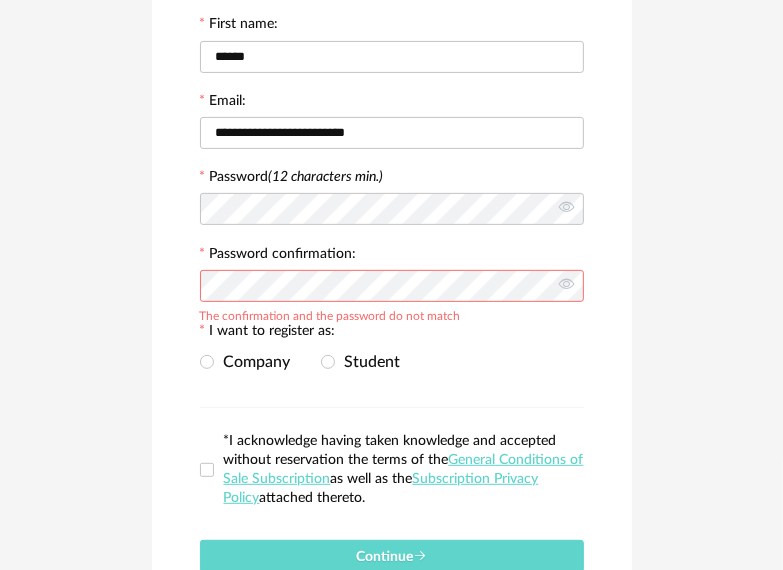click on "UP for SketchUp subscription form.   Please complete the following information to proceed with the creation of your account   Last name: [LAST]   First name: [FIRST]   Email: [EMAIL]   Password  (12 characters min.)     Password confirmation:
The confirmation and the password do not match
I want to register as: Company   Student       *I acknowledge having taken knowledge and accepted without reservation the terms of the  General Conditions of Sale Subscription  as well as the  Subscription Privacy Policy  attached thereto.
Continue" at bounding box center [391, 199] 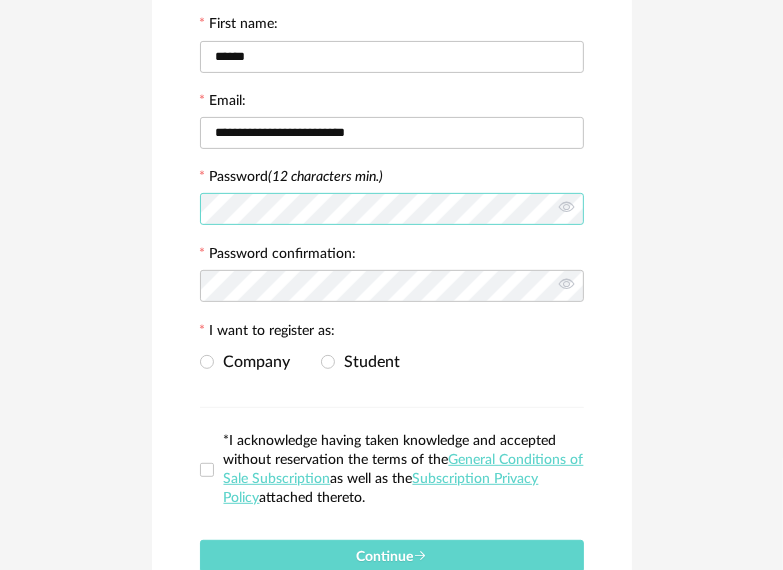 click on "UP for SketchUp subscription form.   Please complete the following information to proceed with the creation of your account   Last name: [LAST]   First name: [FIRST]   Email: [EMAIL]   Password  (12 characters min.)     Password confirmation:   I want to register as: Company   Student       *I acknowledge having taken knowledge and accepted without reservation the terms of the  General Conditions of Sale Subscription  as well as the  Subscription Privacy Policy  attached thereto.
Continue" at bounding box center [391, 199] 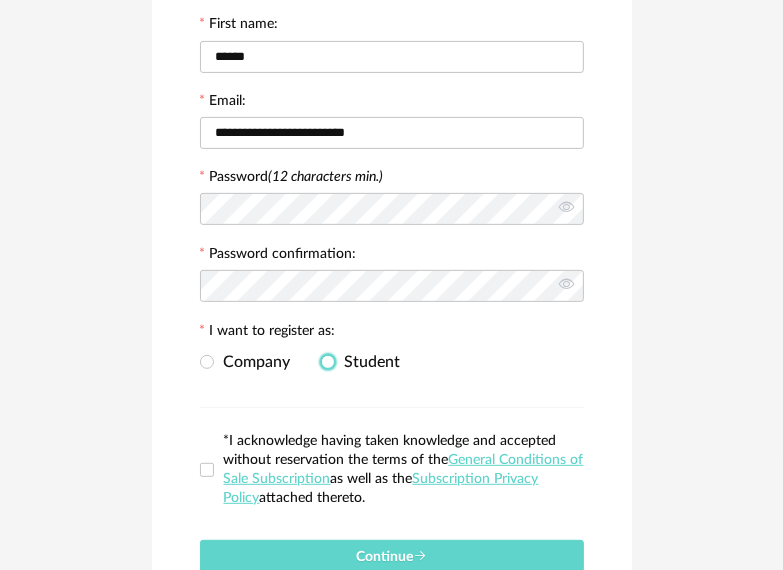 click at bounding box center [328, 362] 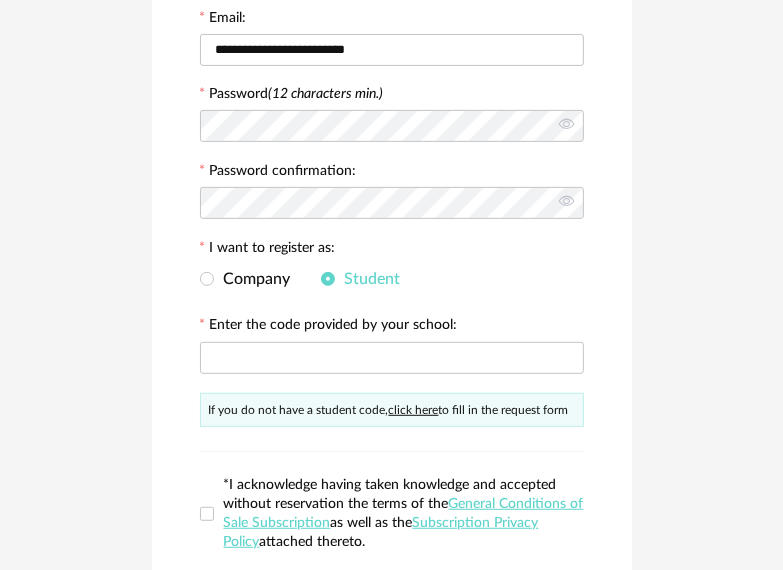 scroll, scrollTop: 405, scrollLeft: 0, axis: vertical 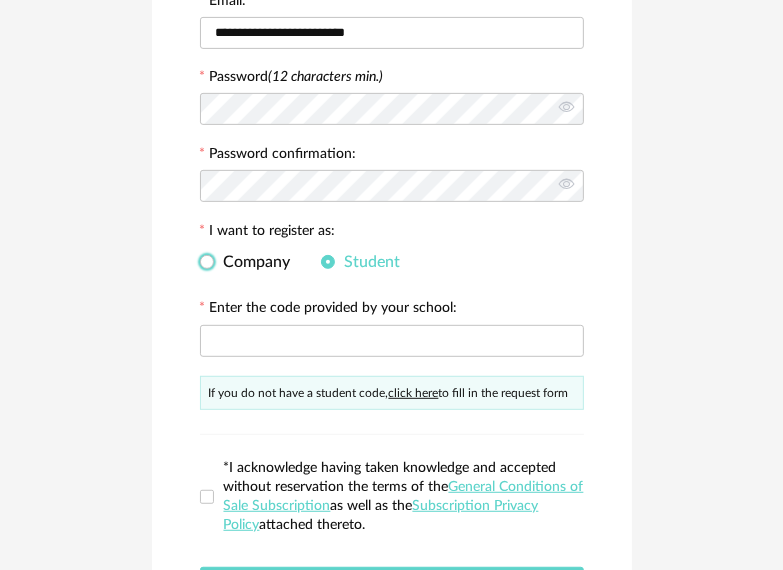 click on "Company" at bounding box center [252, 262] 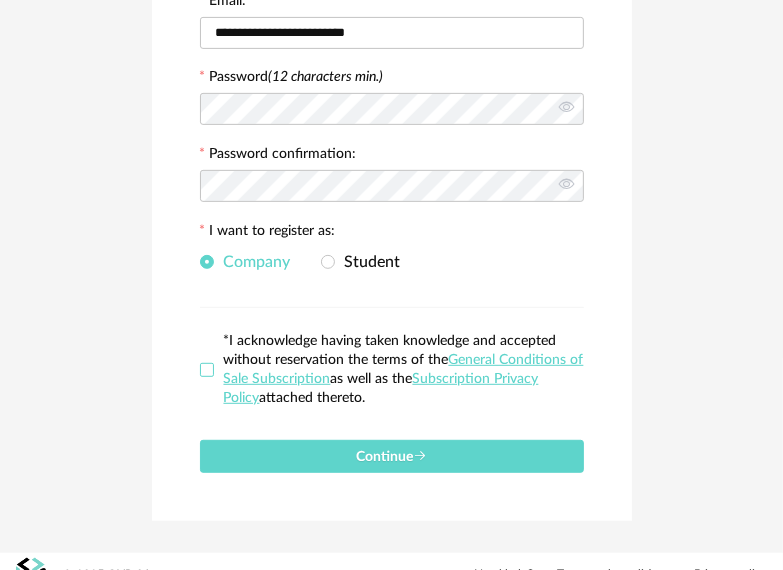 click at bounding box center [207, 370] 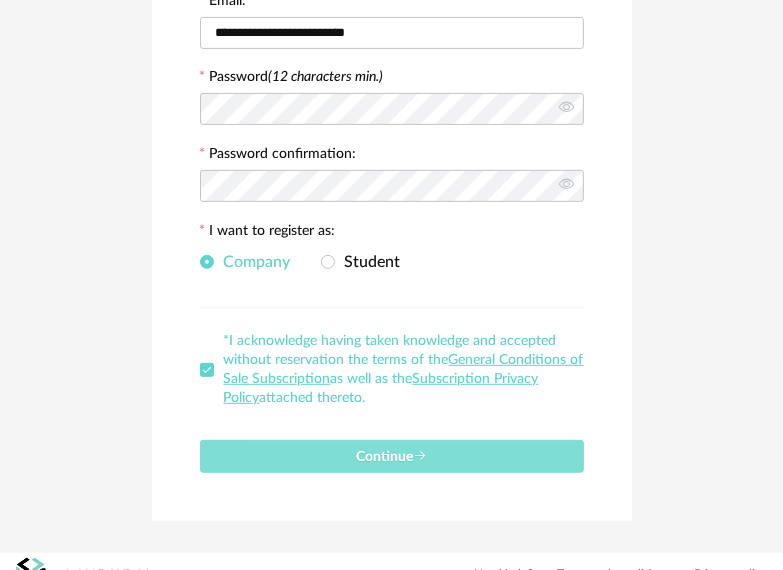 click on "Continue" at bounding box center [392, 456] 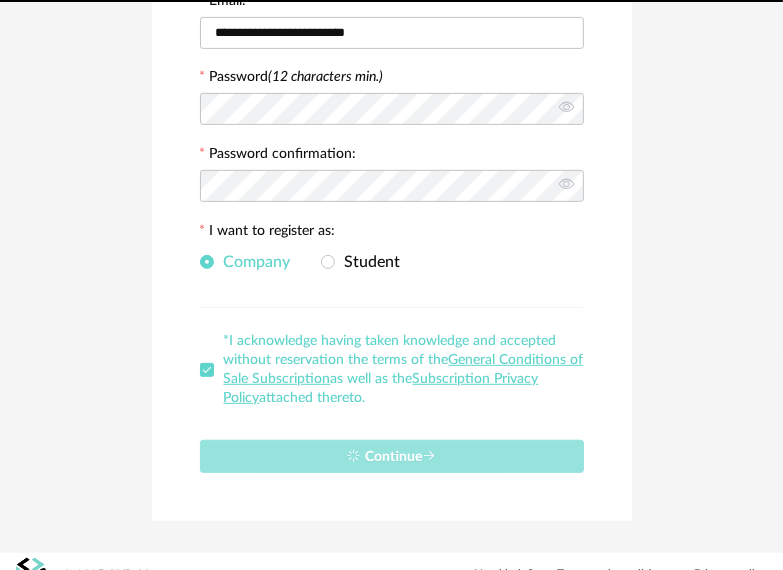 type 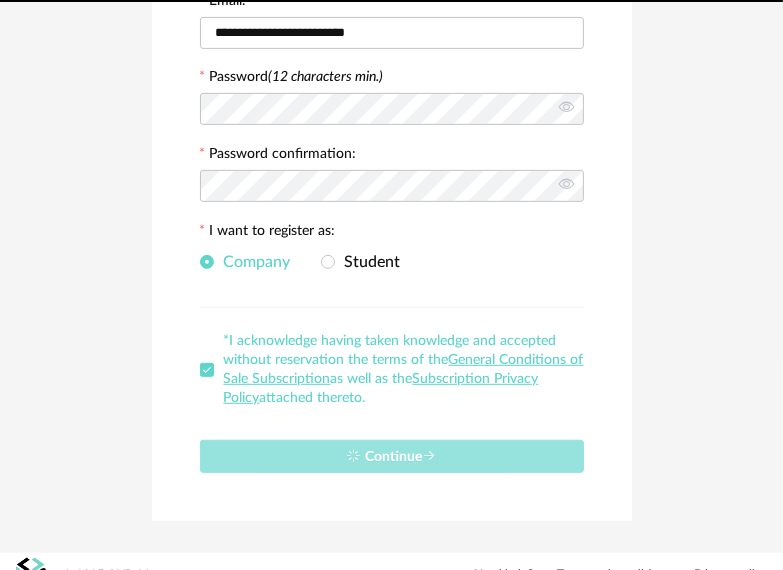 scroll, scrollTop: 0, scrollLeft: 0, axis: both 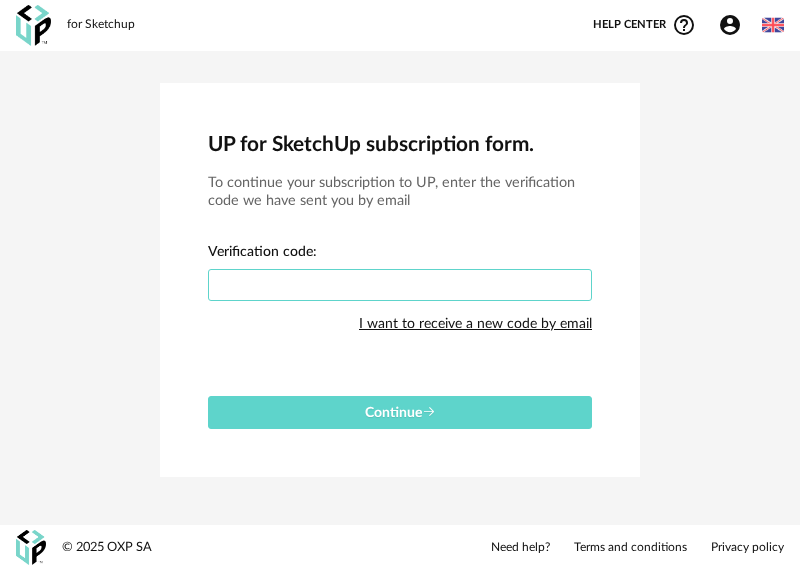 click at bounding box center [400, 285] 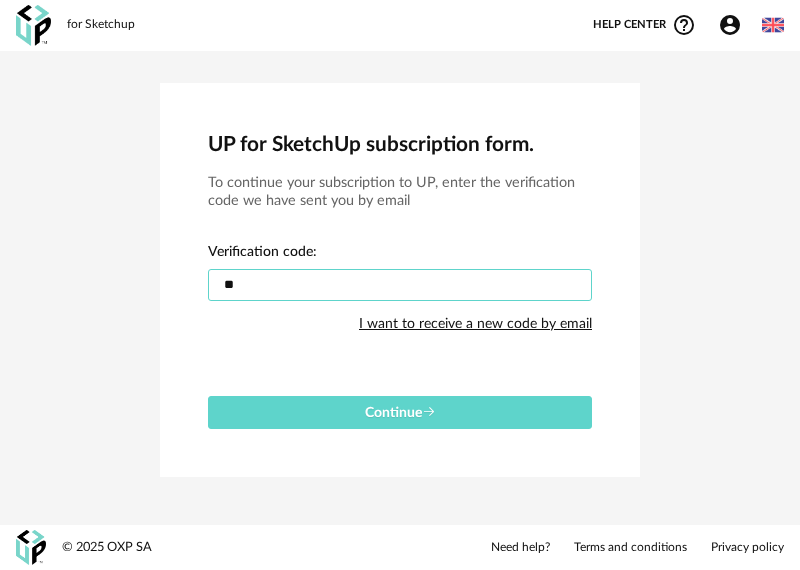 drag, startPoint x: 358, startPoint y: 280, endPoint x: 164, endPoint y: 269, distance: 194.3116 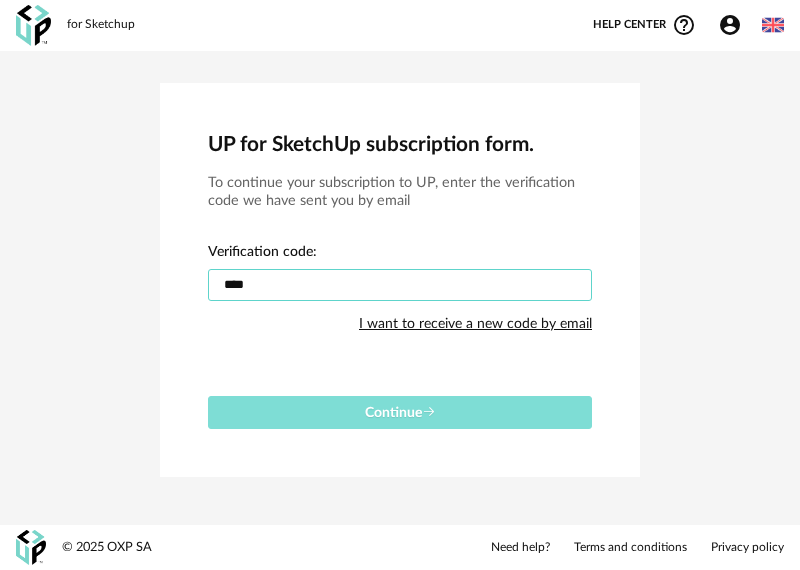 type on "****" 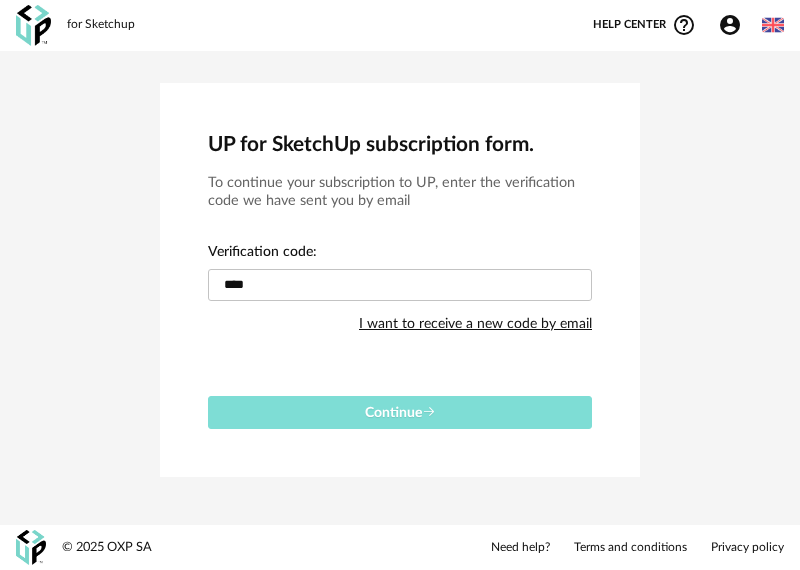 click on "Continue" at bounding box center [400, 413] 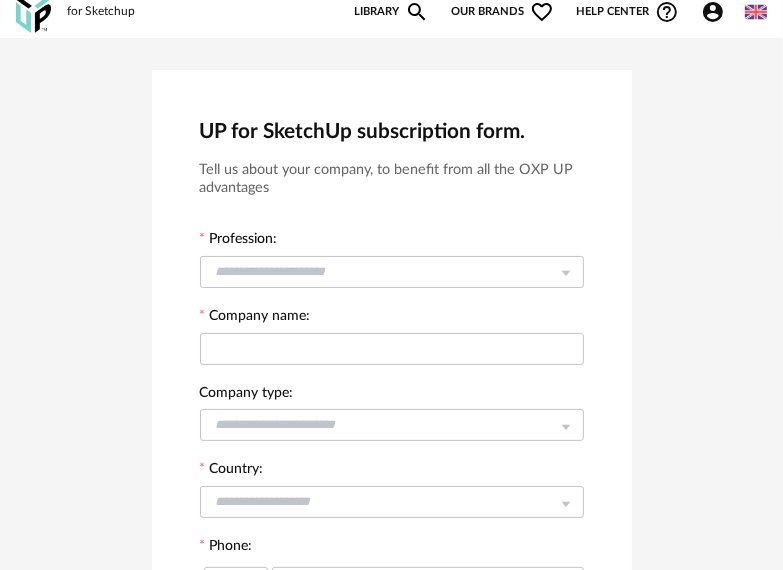 scroll, scrollTop: 0, scrollLeft: 0, axis: both 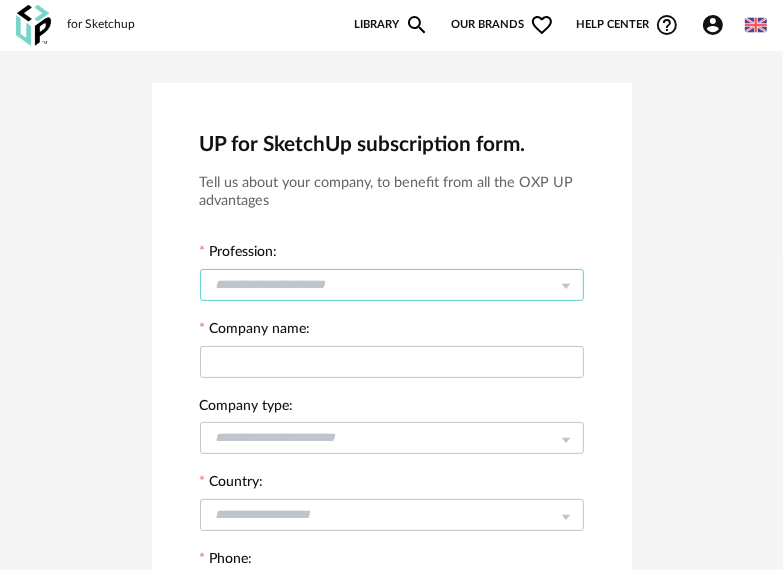 click at bounding box center (392, 285) 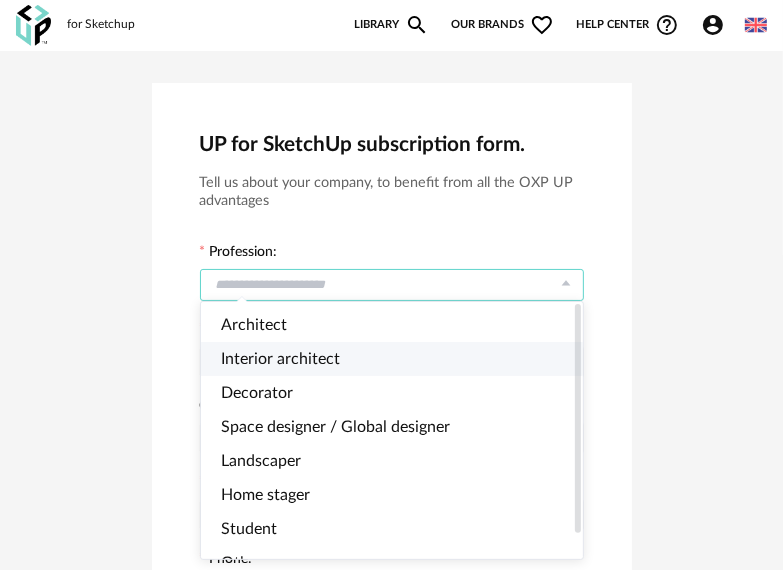 click on "Interior architect" at bounding box center (280, 359) 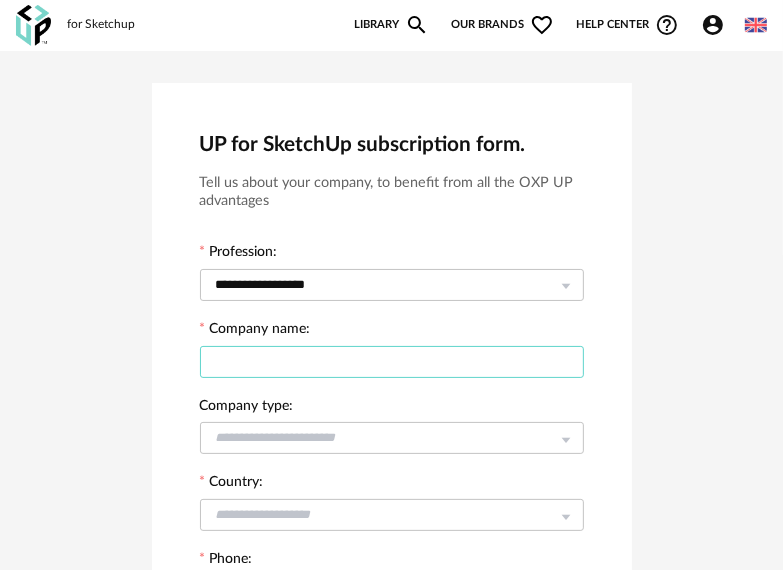 click at bounding box center (392, 362) 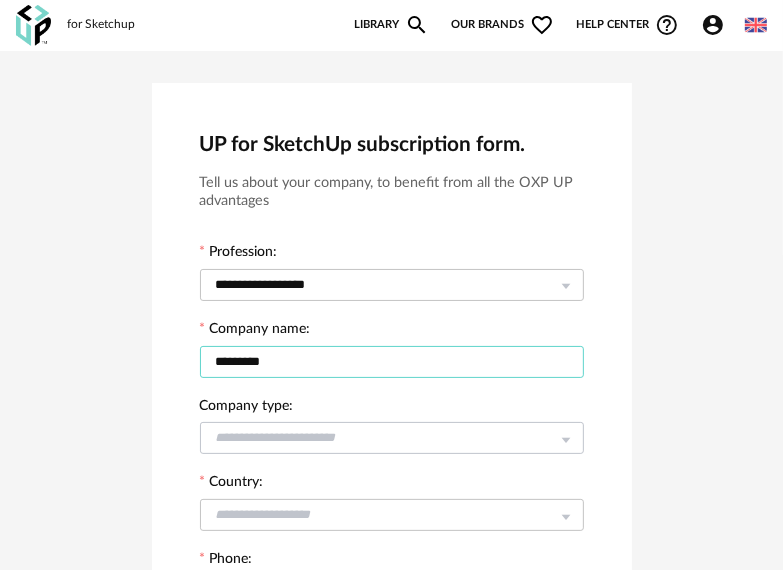 type on "*********" 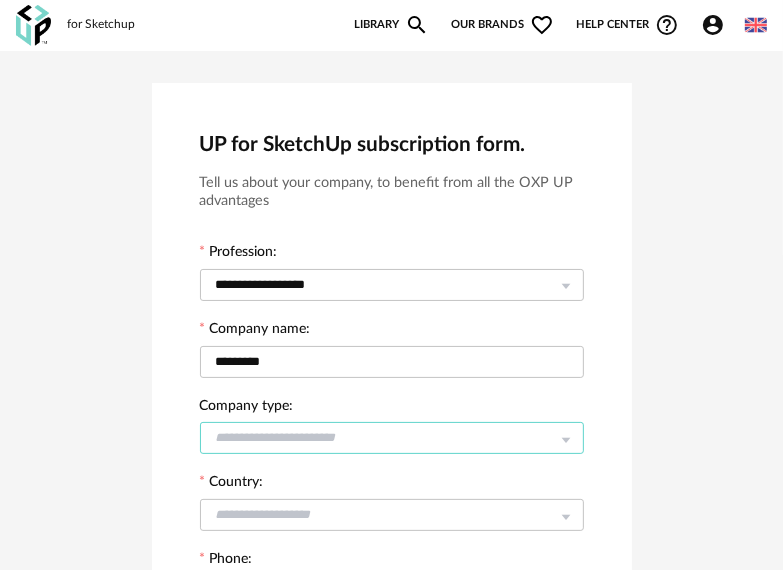 click at bounding box center (392, 438) 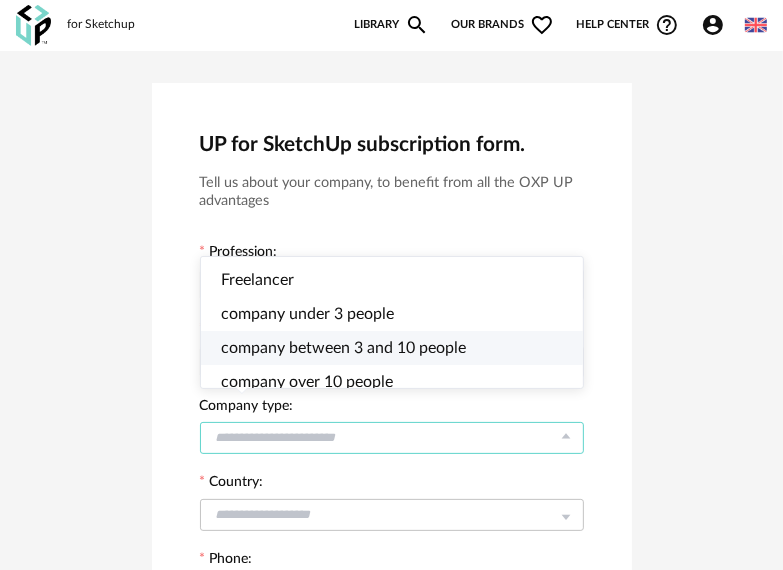 click on "company between 3 and 10 people" at bounding box center (343, 348) 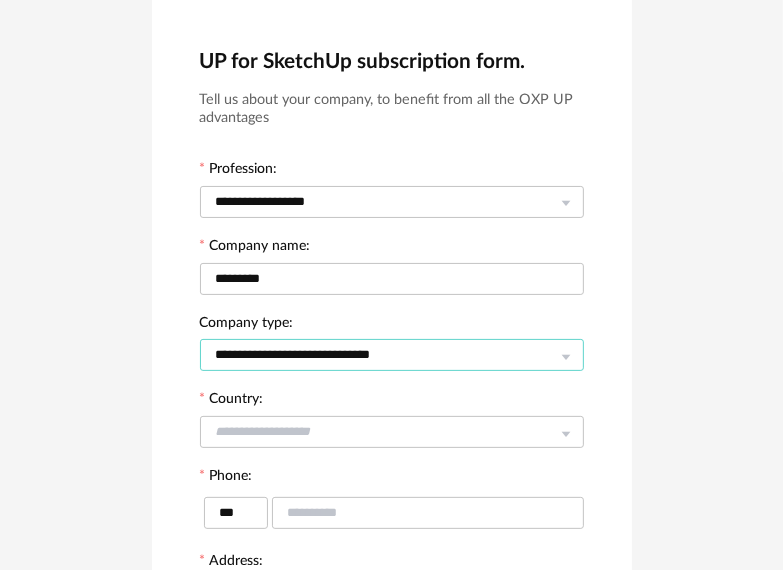 scroll, scrollTop: 100, scrollLeft: 0, axis: vertical 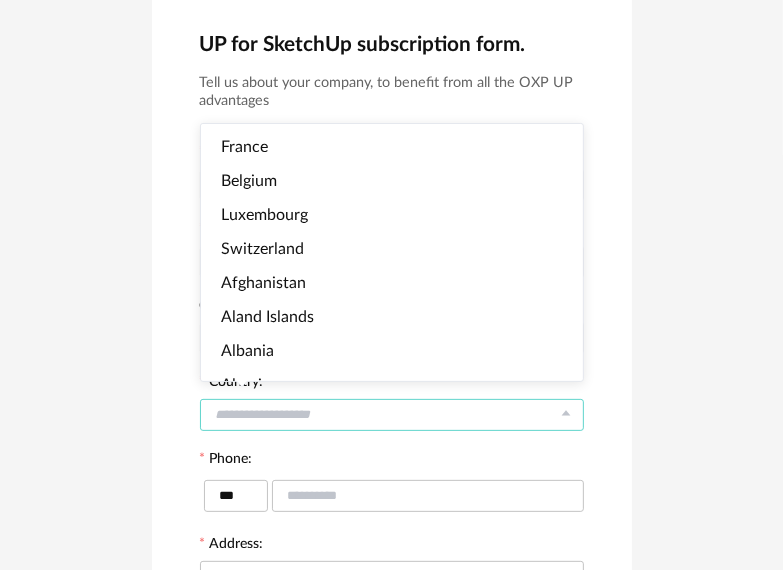 click at bounding box center (392, 415) 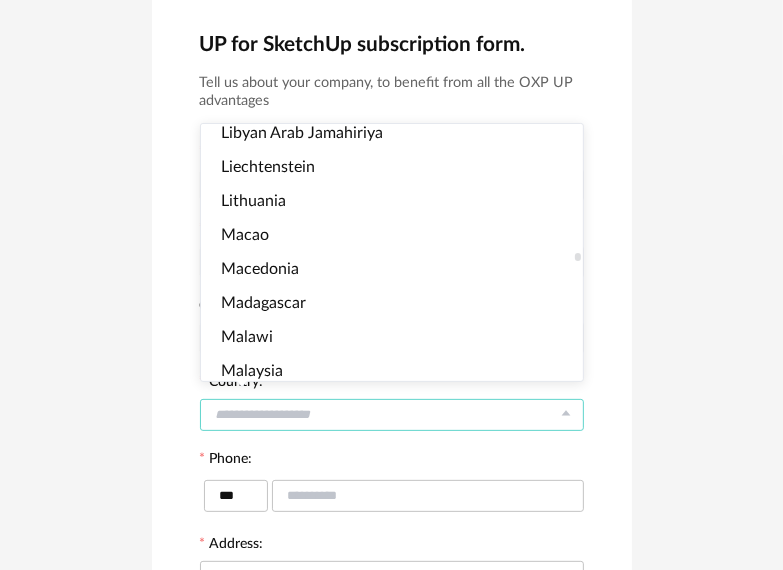 scroll, scrollTop: 4083, scrollLeft: 0, axis: vertical 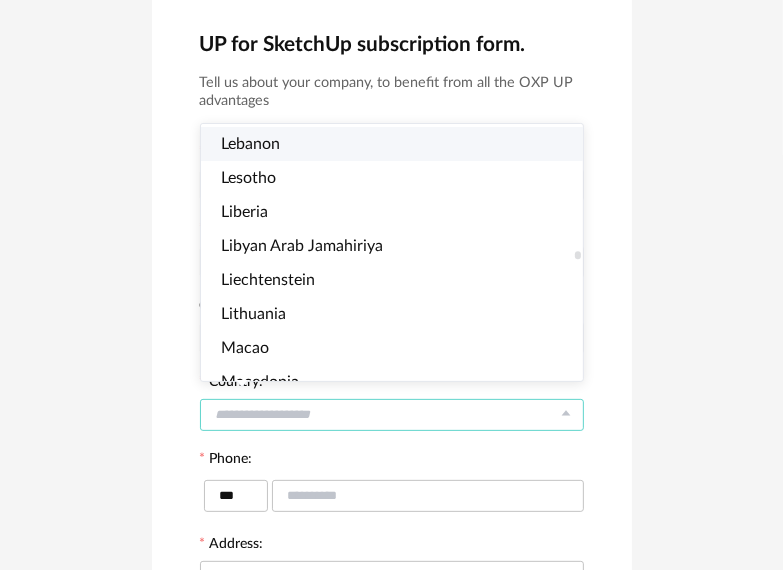 click on "Lebanon" at bounding box center [400, 144] 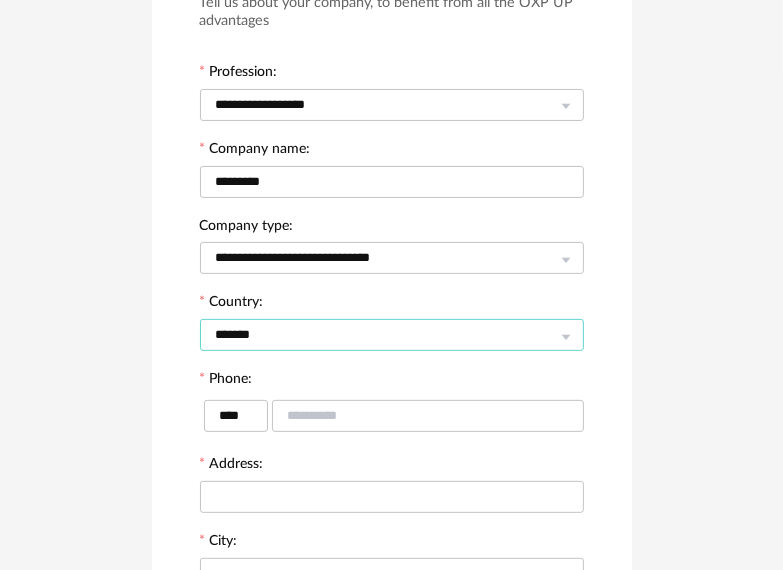 scroll, scrollTop: 200, scrollLeft: 0, axis: vertical 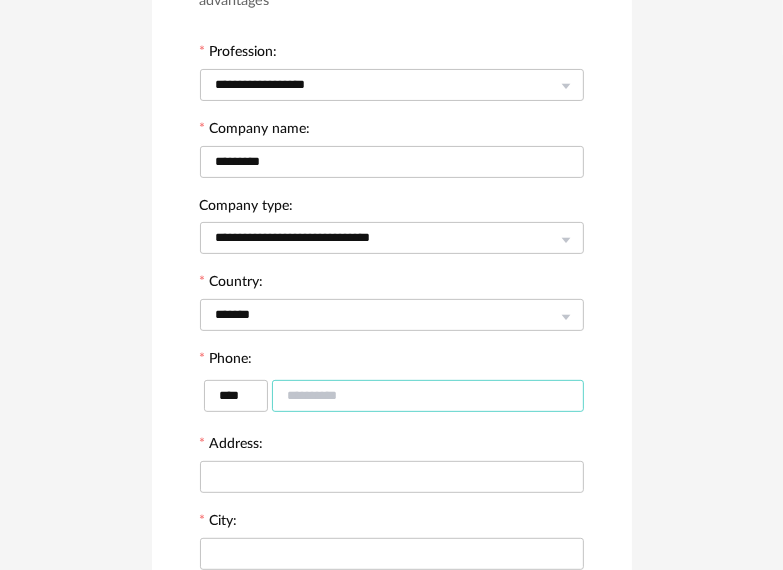 click at bounding box center [428, 396] 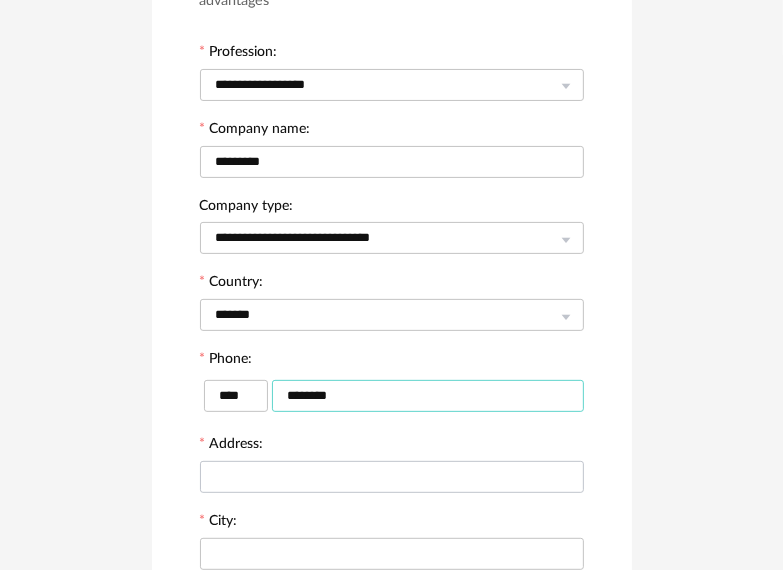 type on "********" 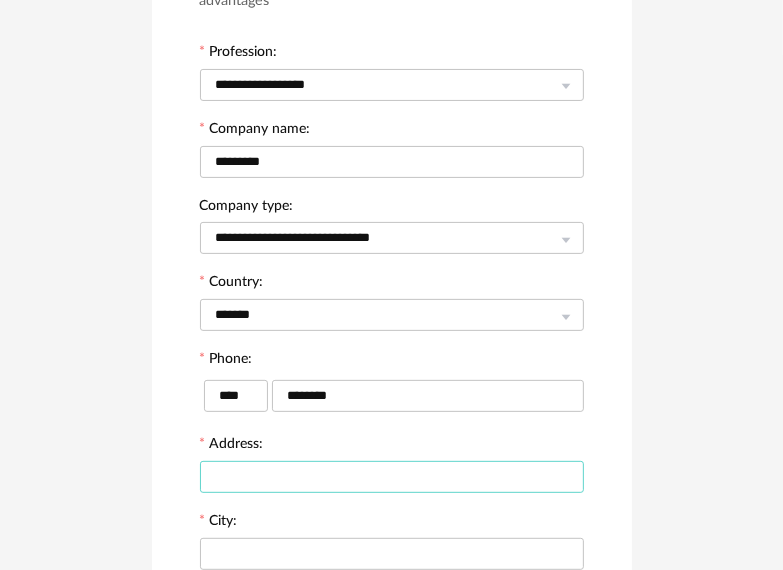 click at bounding box center (392, 477) 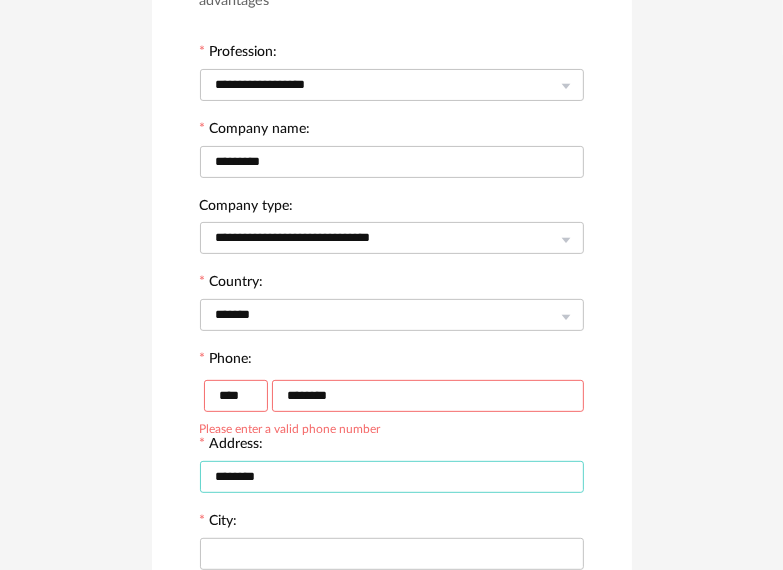 type on "********" 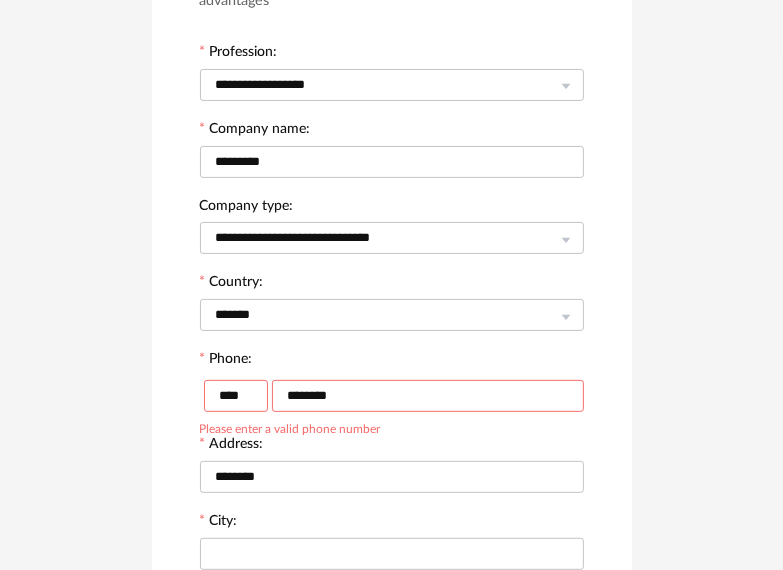 click on "********" at bounding box center (428, 396) 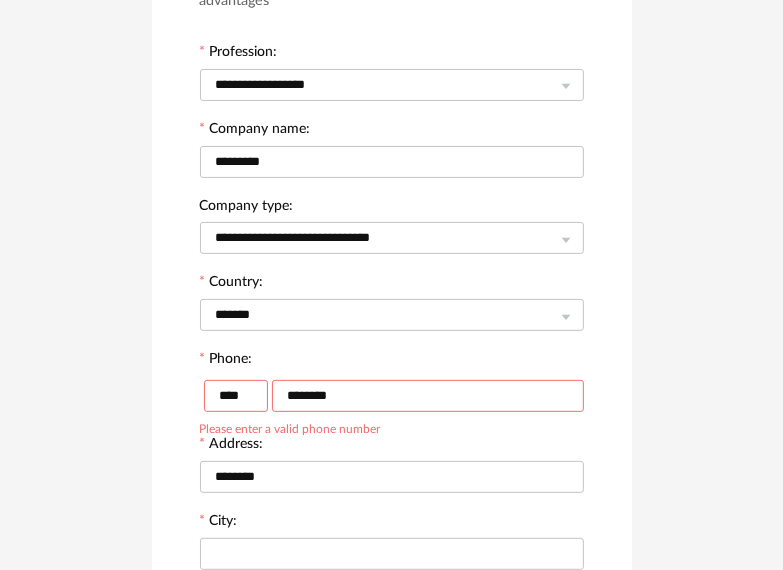 drag, startPoint x: 359, startPoint y: 396, endPoint x: 236, endPoint y: 400, distance: 123.065025 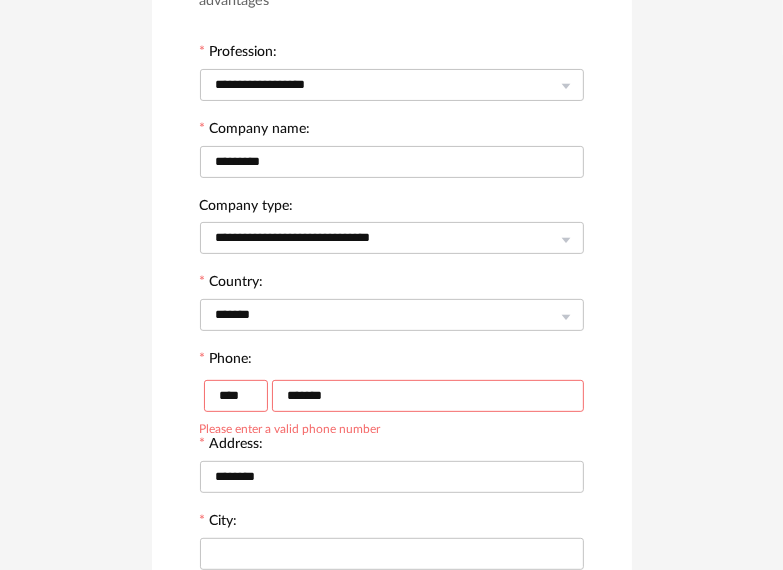 type on "********" 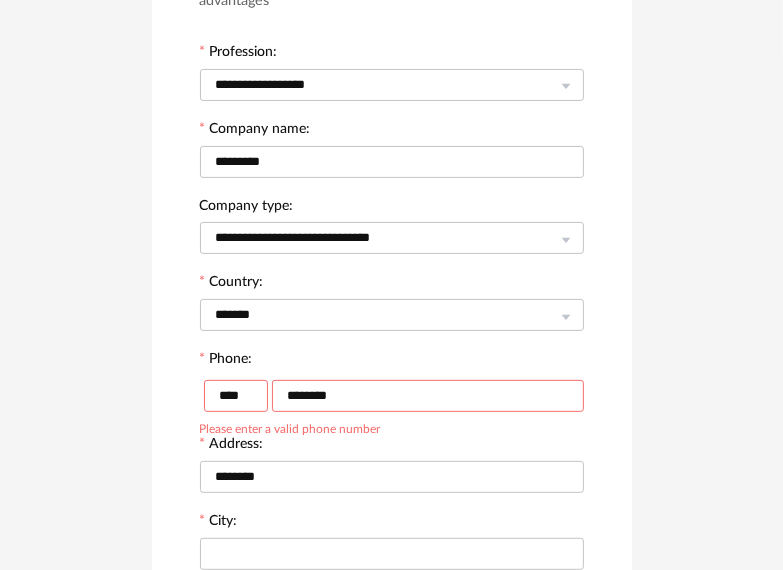 click on "**********" at bounding box center [392, 383] 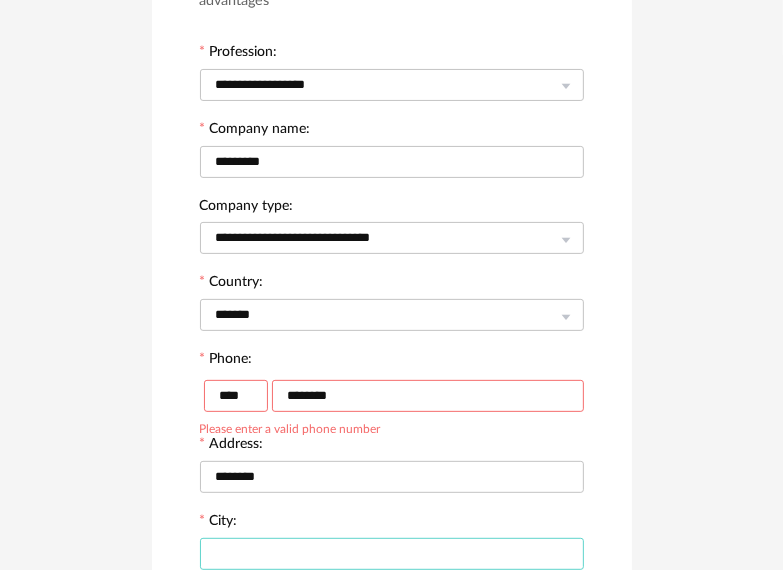 click at bounding box center (392, 554) 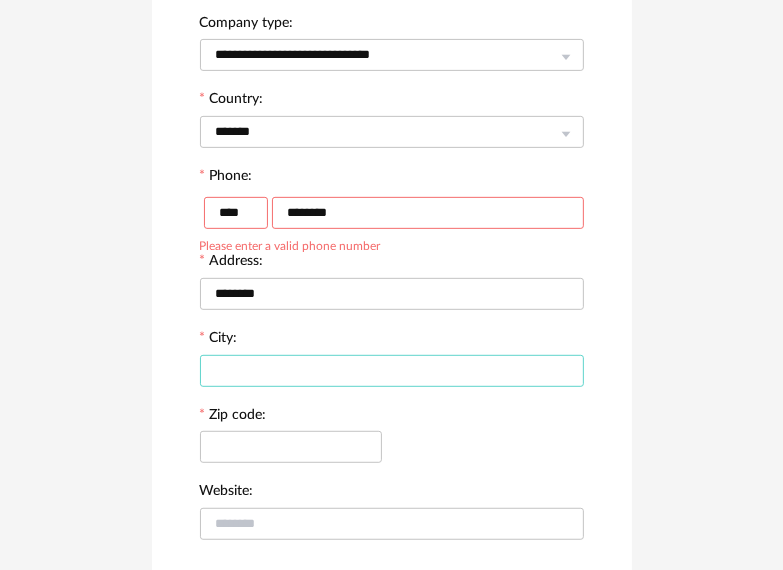 scroll, scrollTop: 400, scrollLeft: 0, axis: vertical 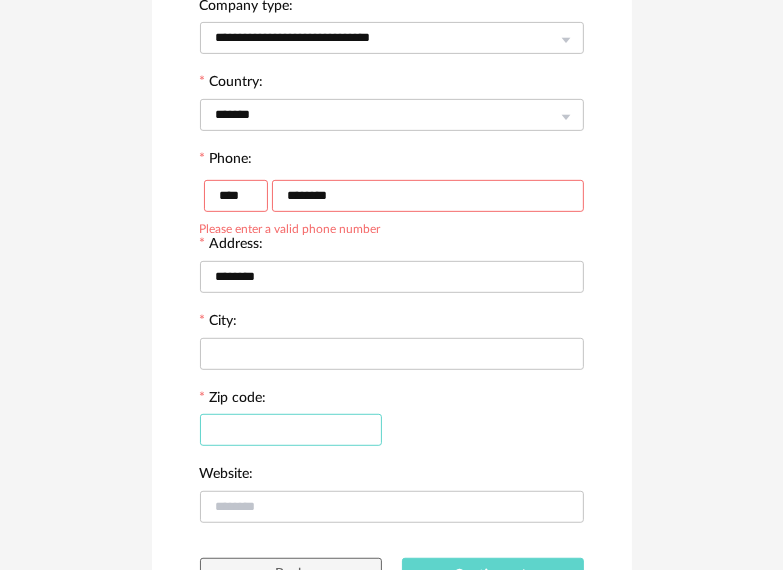 click at bounding box center [291, 430] 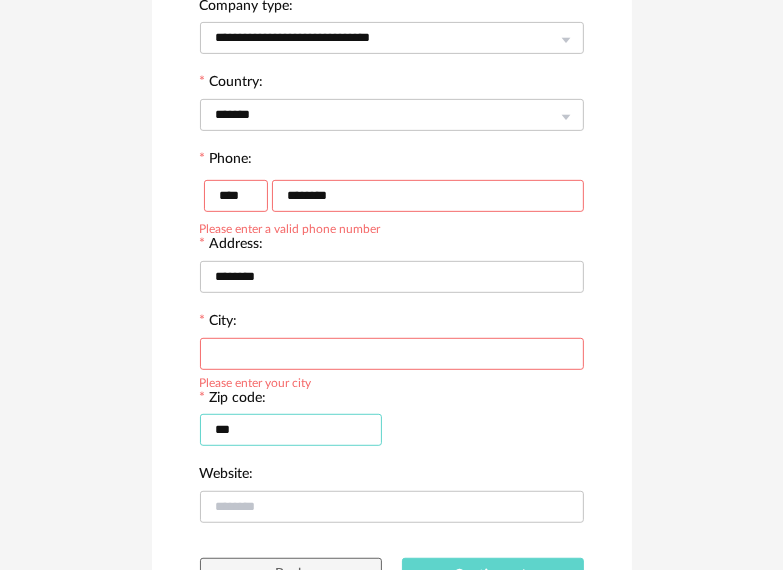 type on "***" 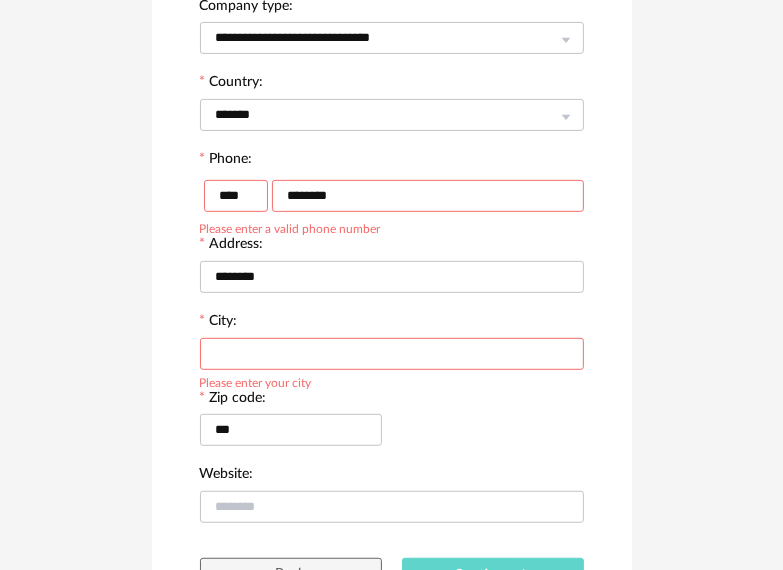 click at bounding box center [392, 354] 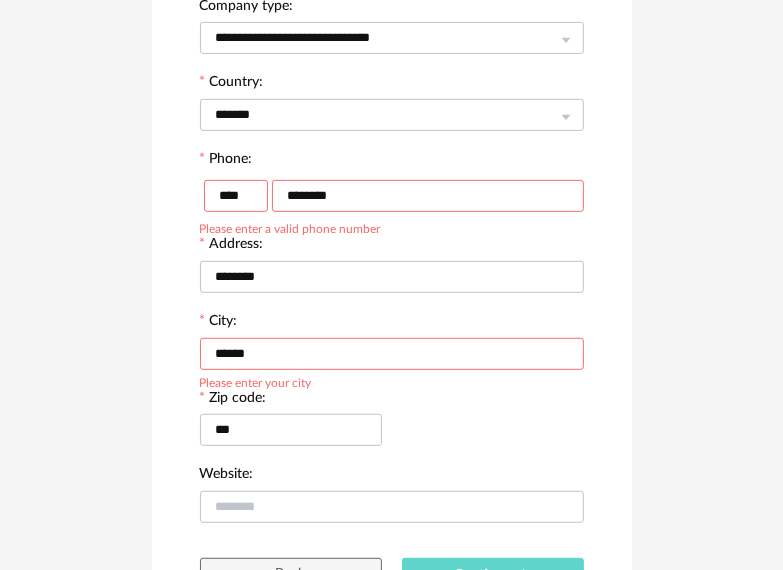 type on "******" 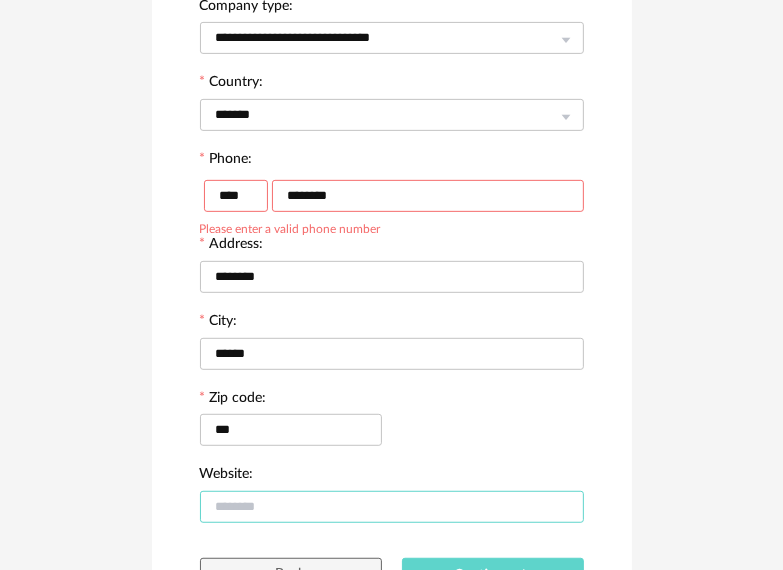 click at bounding box center [392, 507] 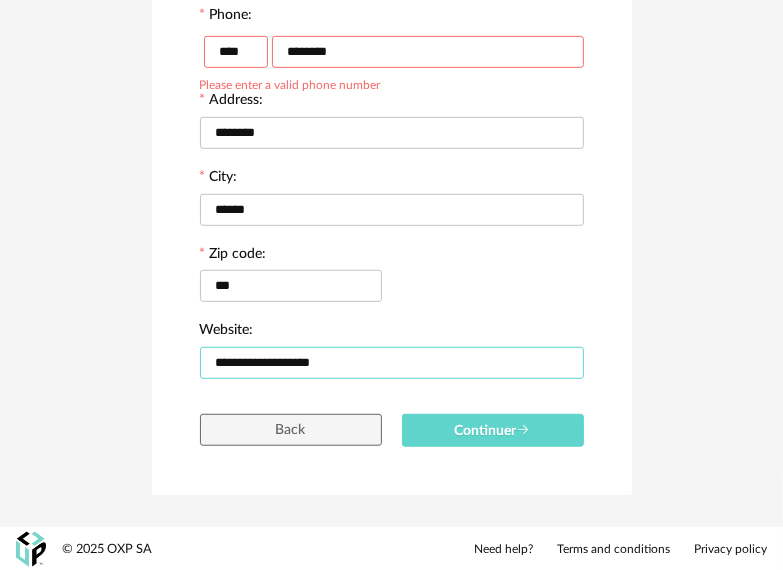 scroll, scrollTop: 544, scrollLeft: 0, axis: vertical 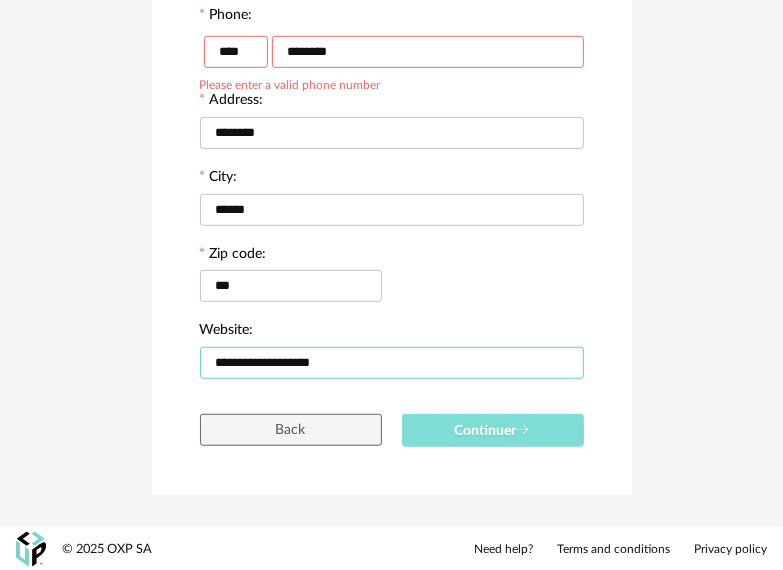 type on "**********" 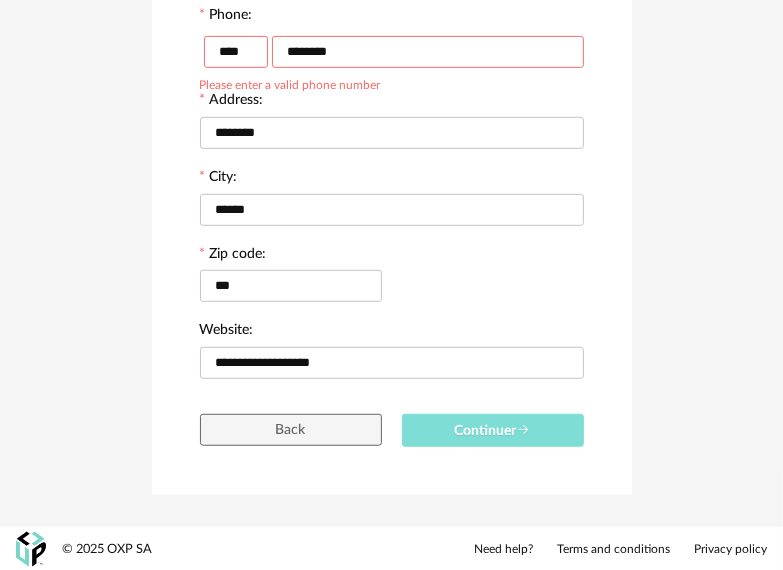 click on "Continuer" at bounding box center [493, 430] 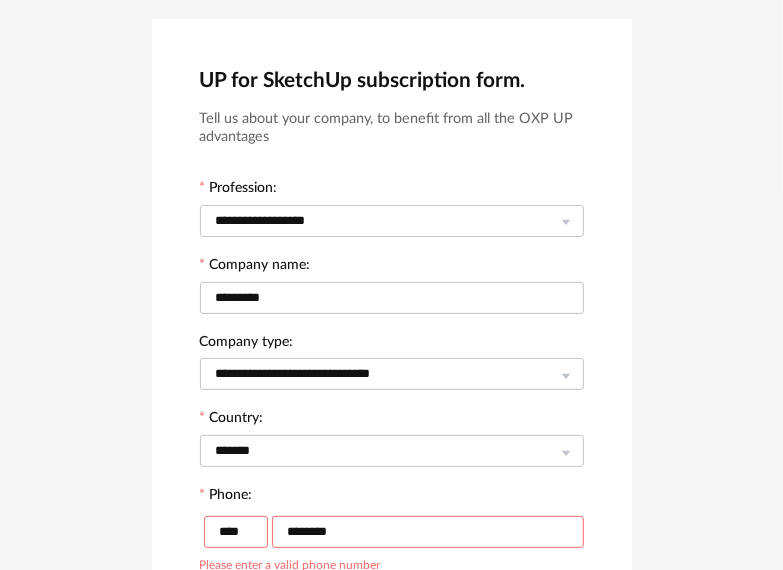 scroll, scrollTop: 44, scrollLeft: 0, axis: vertical 